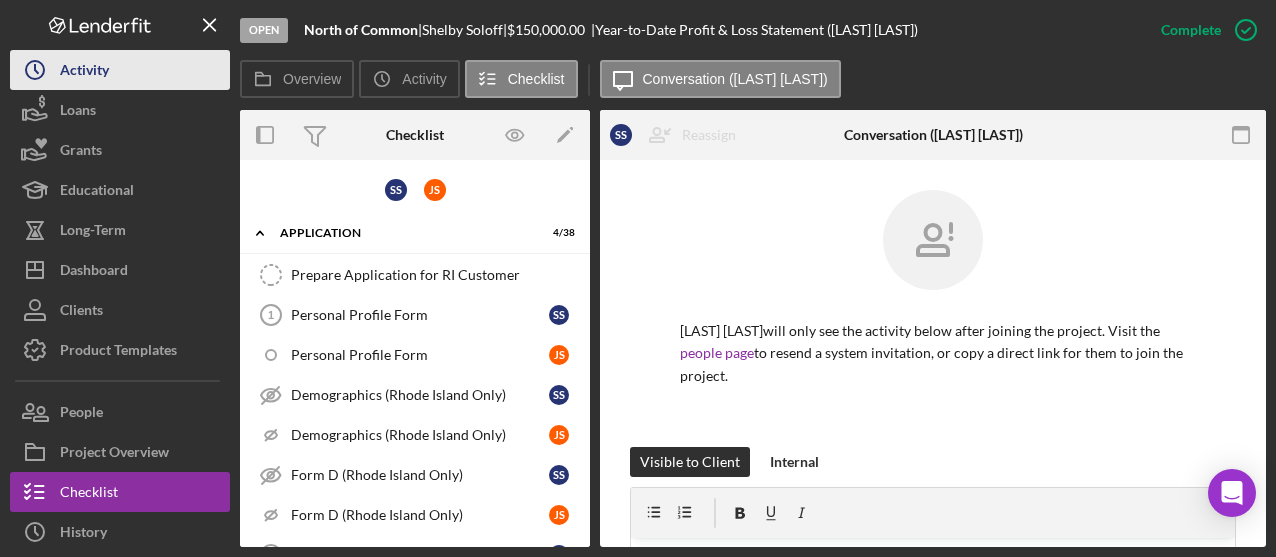 scroll, scrollTop: 0, scrollLeft: 0, axis: both 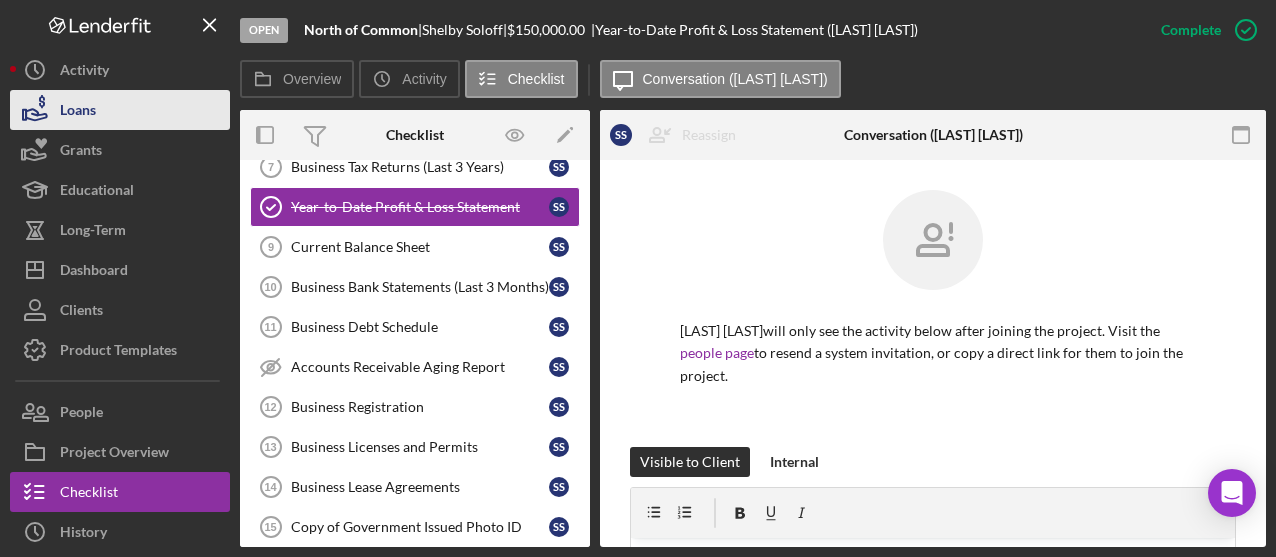 click on "Loans" at bounding box center [78, 112] 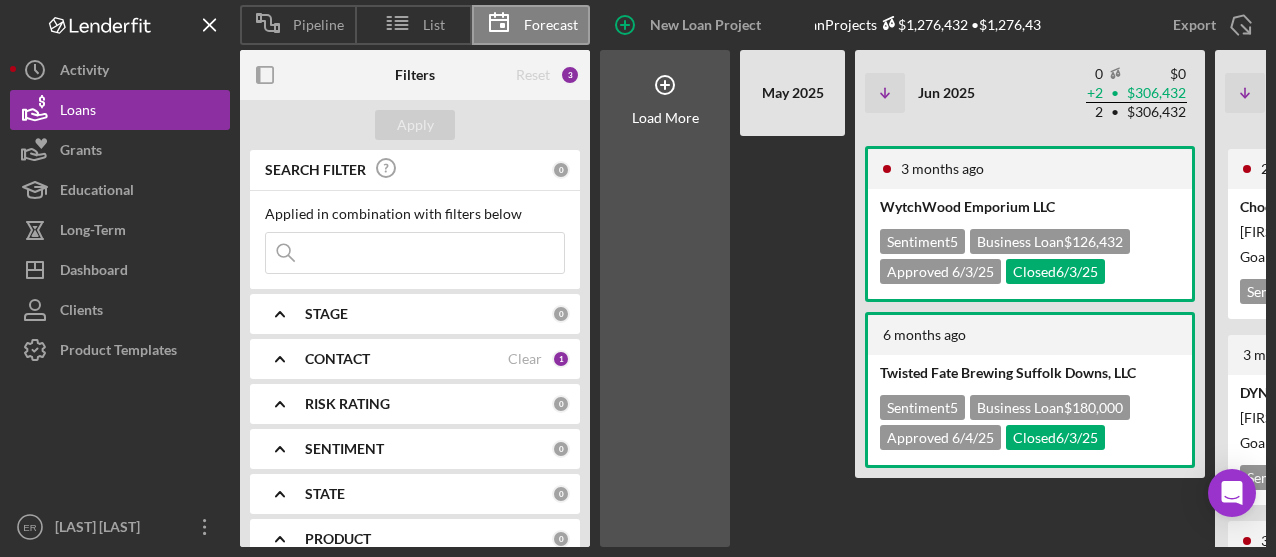 scroll, scrollTop: 0, scrollLeft: 925, axis: horizontal 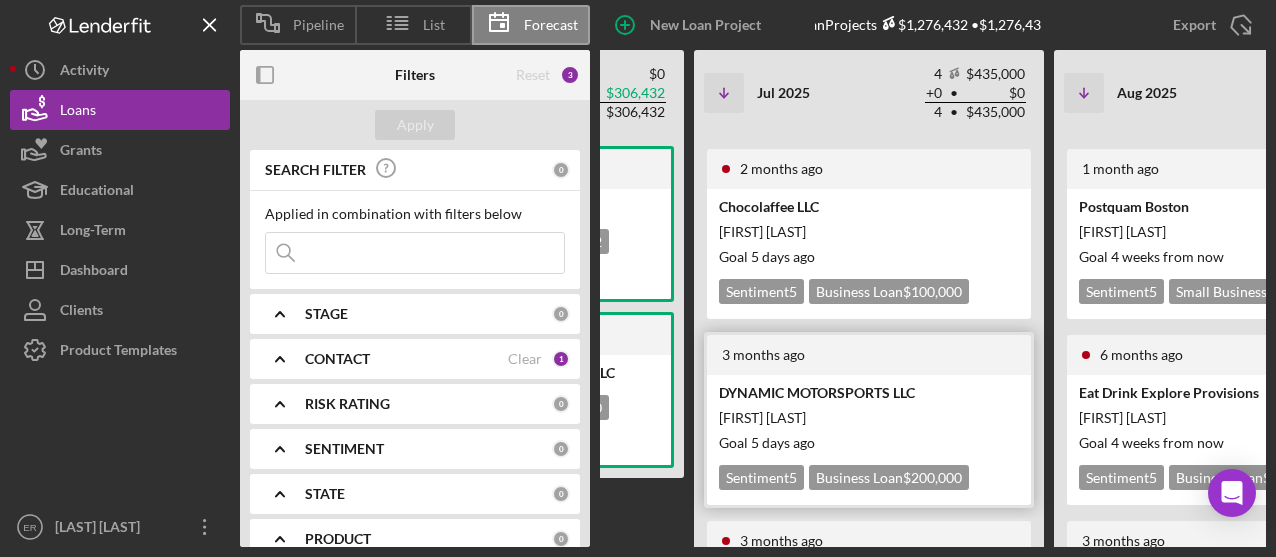 click on "[FIRST] [LAST]" at bounding box center (867, 417) 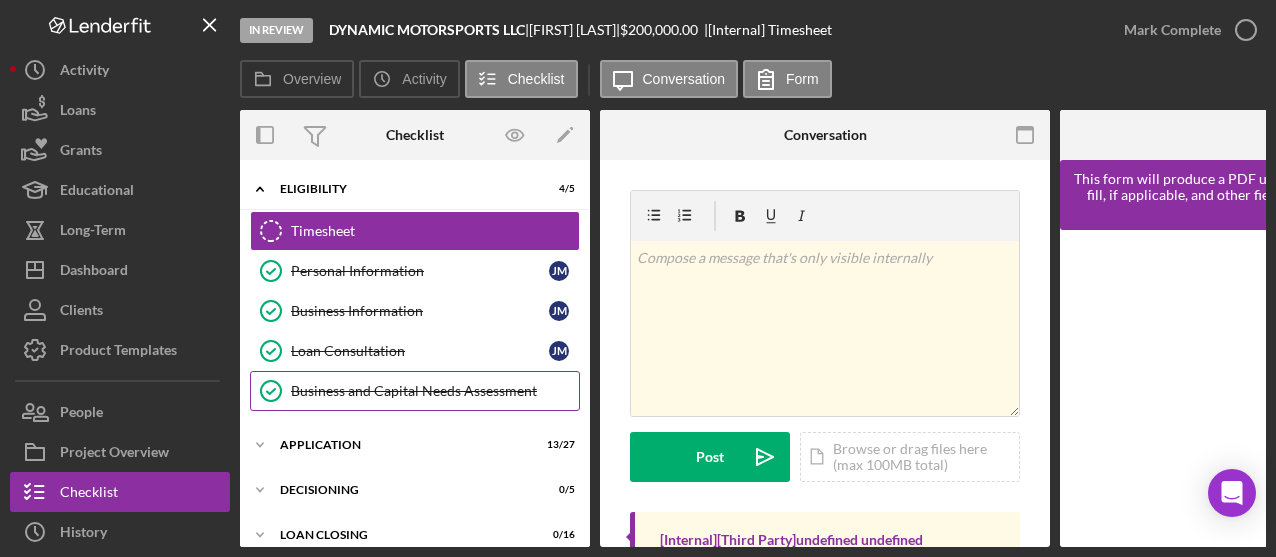 scroll, scrollTop: 100, scrollLeft: 0, axis: vertical 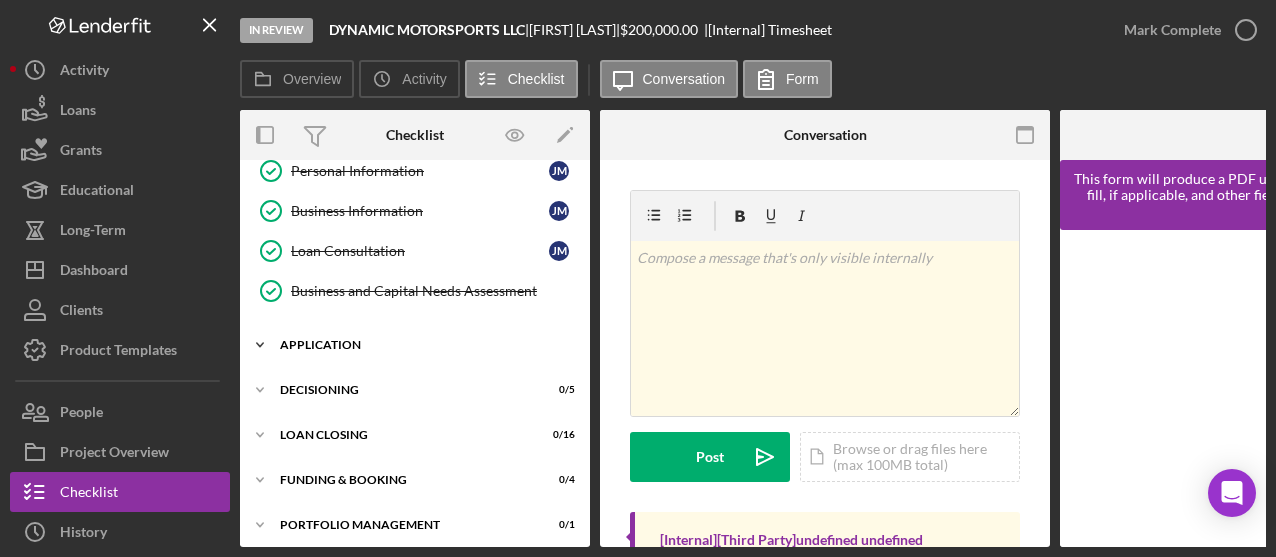 click on "Application" at bounding box center (422, 345) 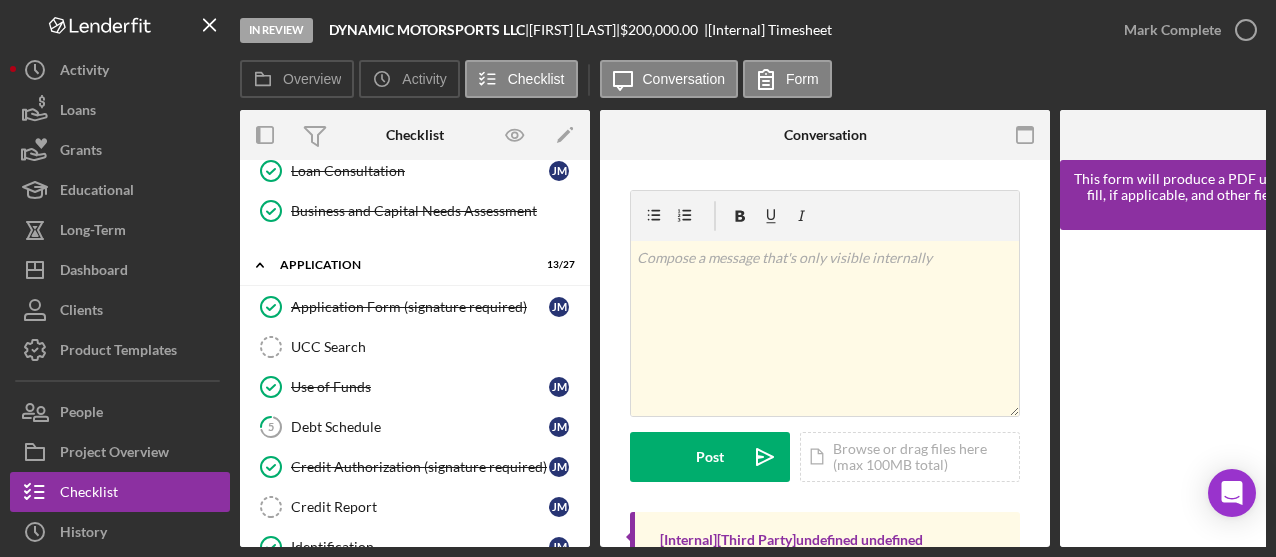 scroll, scrollTop: 300, scrollLeft: 0, axis: vertical 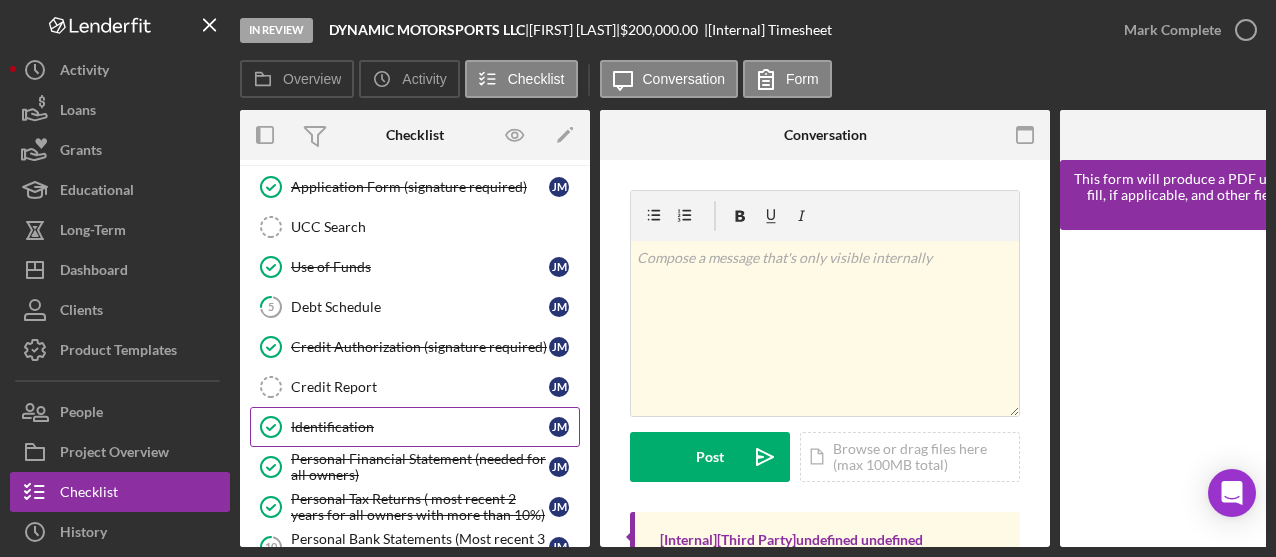 click on "Identification" at bounding box center (420, 427) 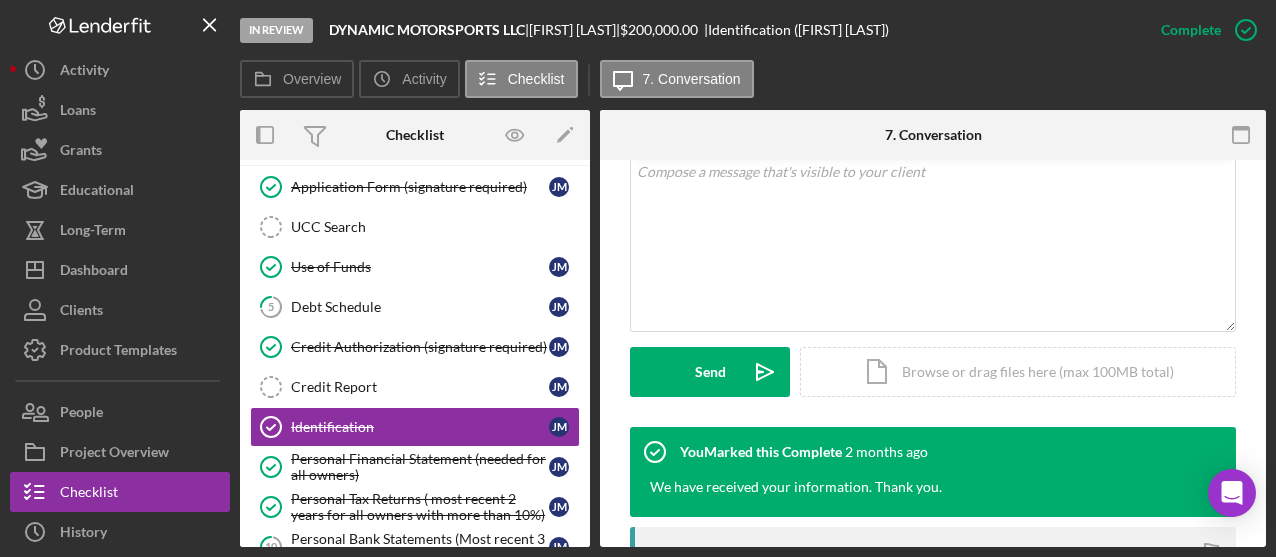 scroll, scrollTop: 778, scrollLeft: 0, axis: vertical 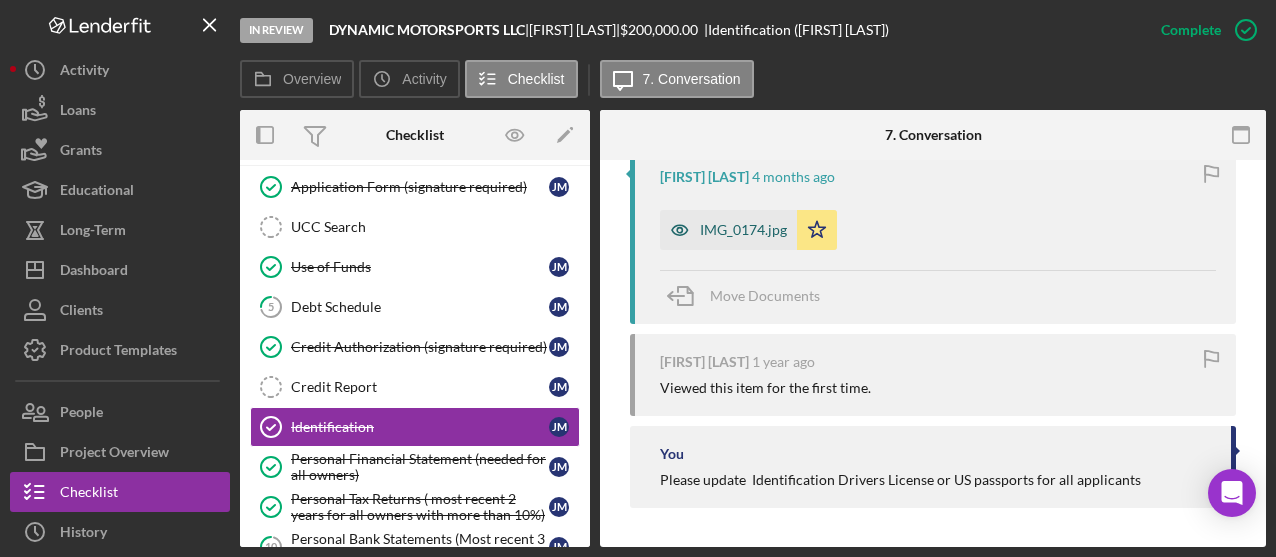 click on "IMG_0174.jpg" at bounding box center (743, 230) 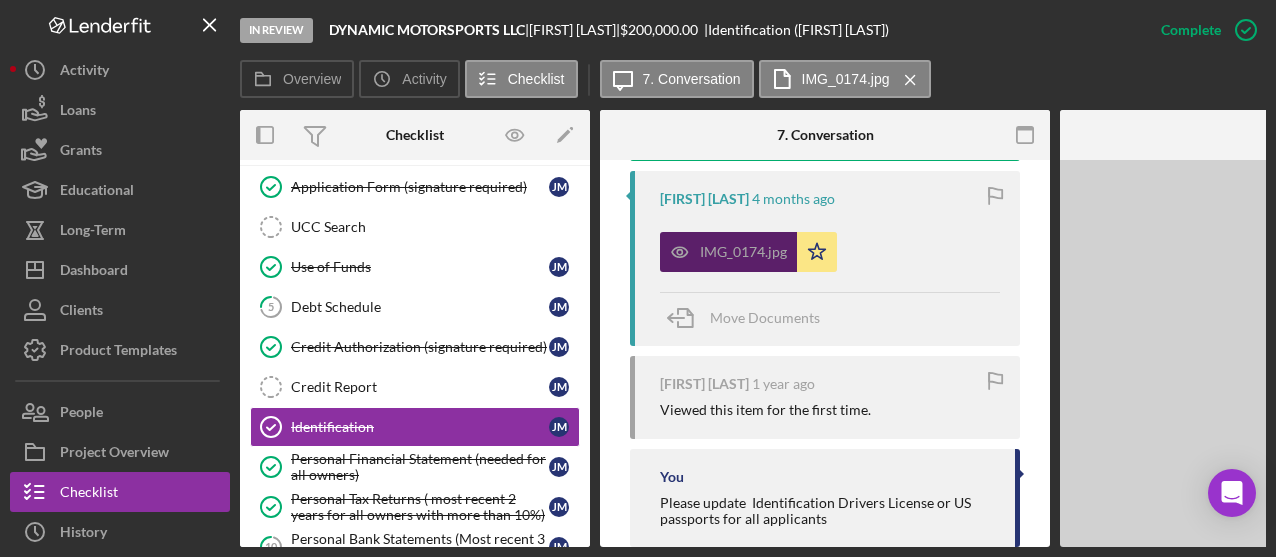 scroll, scrollTop: 800, scrollLeft: 0, axis: vertical 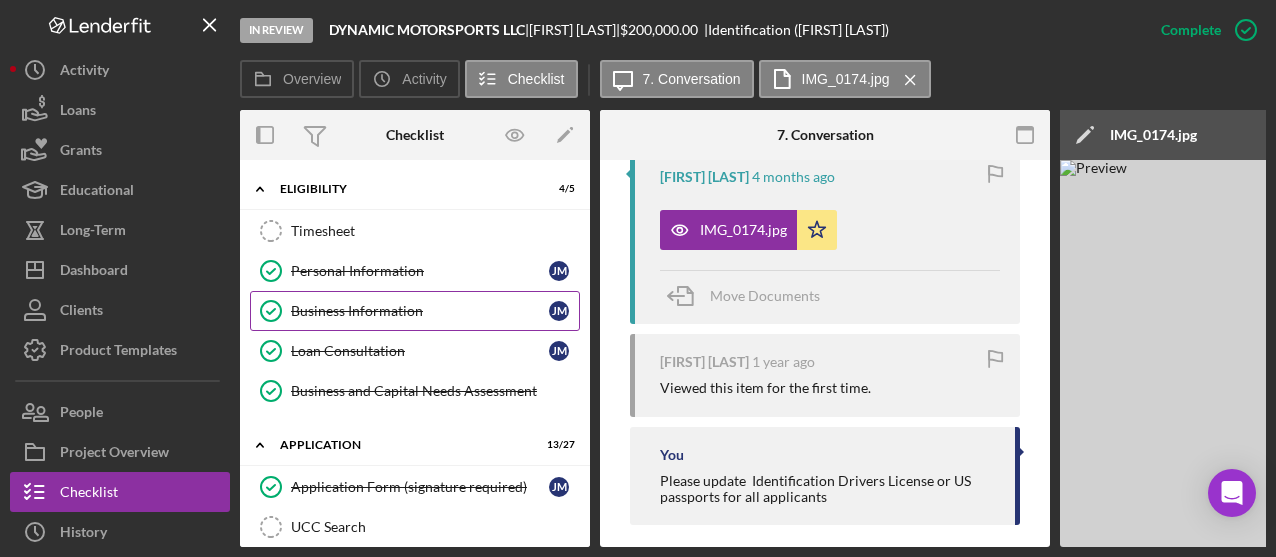 click on "Business Information" at bounding box center [420, 311] 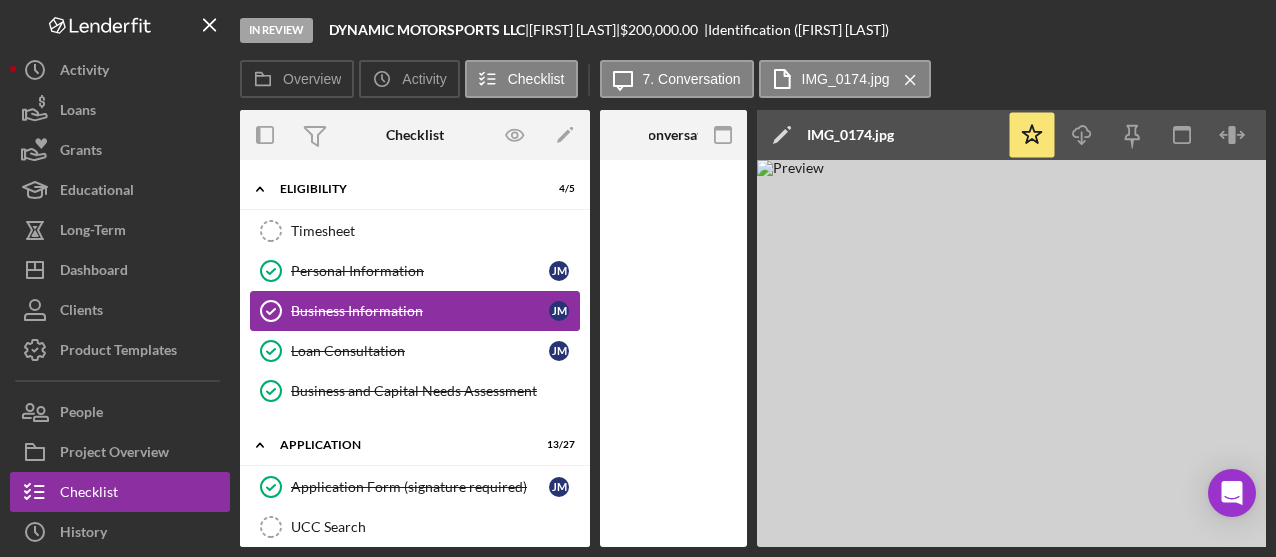 scroll, scrollTop: 0, scrollLeft: 0, axis: both 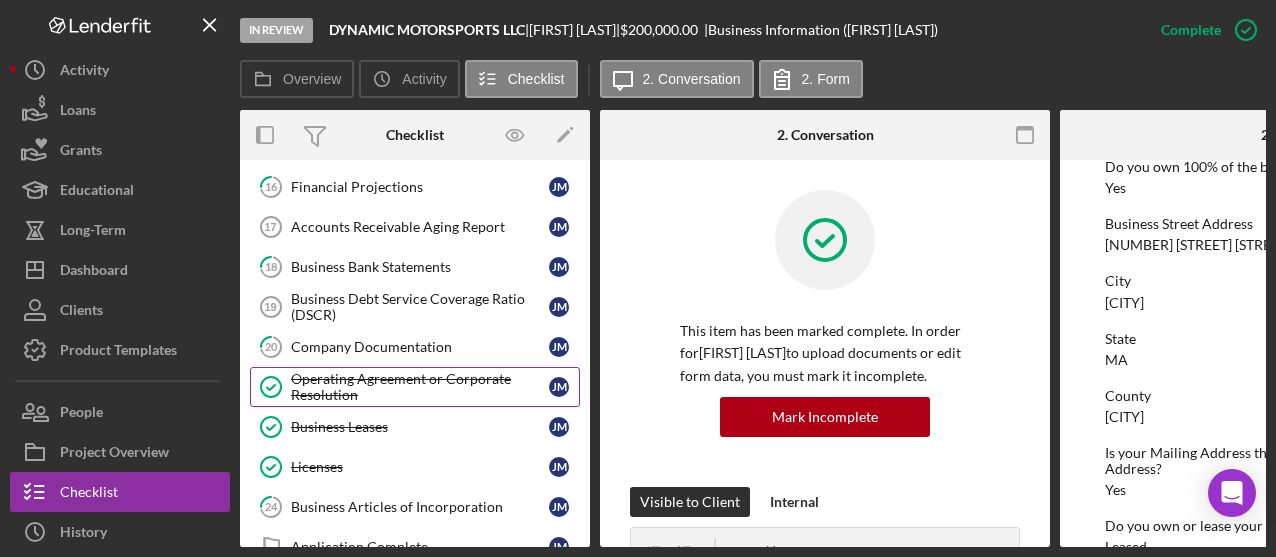 click on "Operating Agreement or Corporate Resolution" at bounding box center [420, 387] 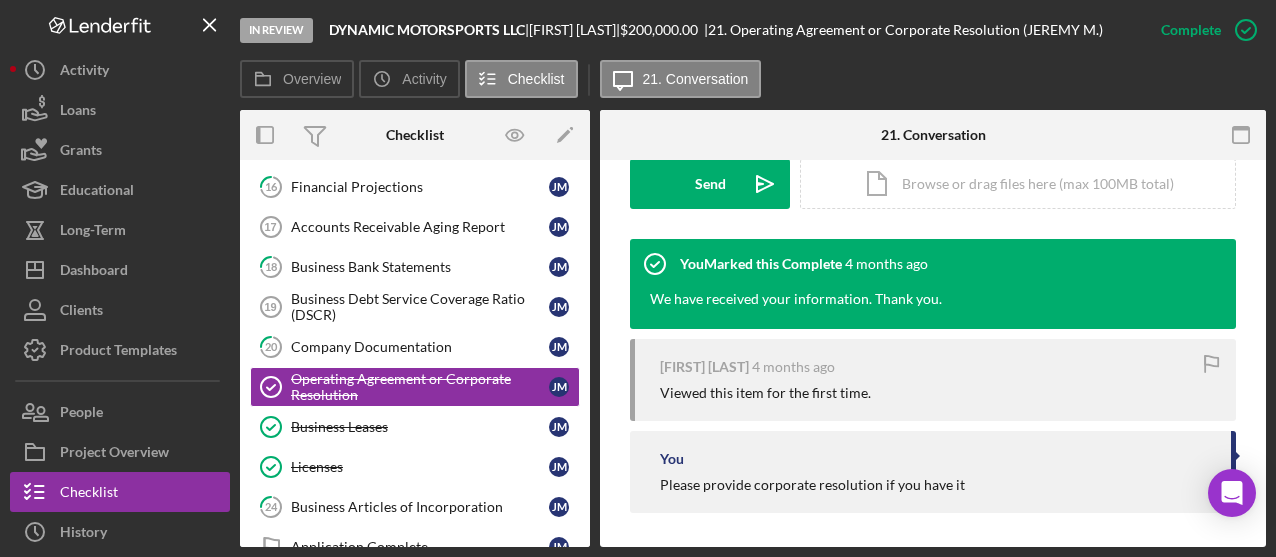 scroll, scrollTop: 593, scrollLeft: 0, axis: vertical 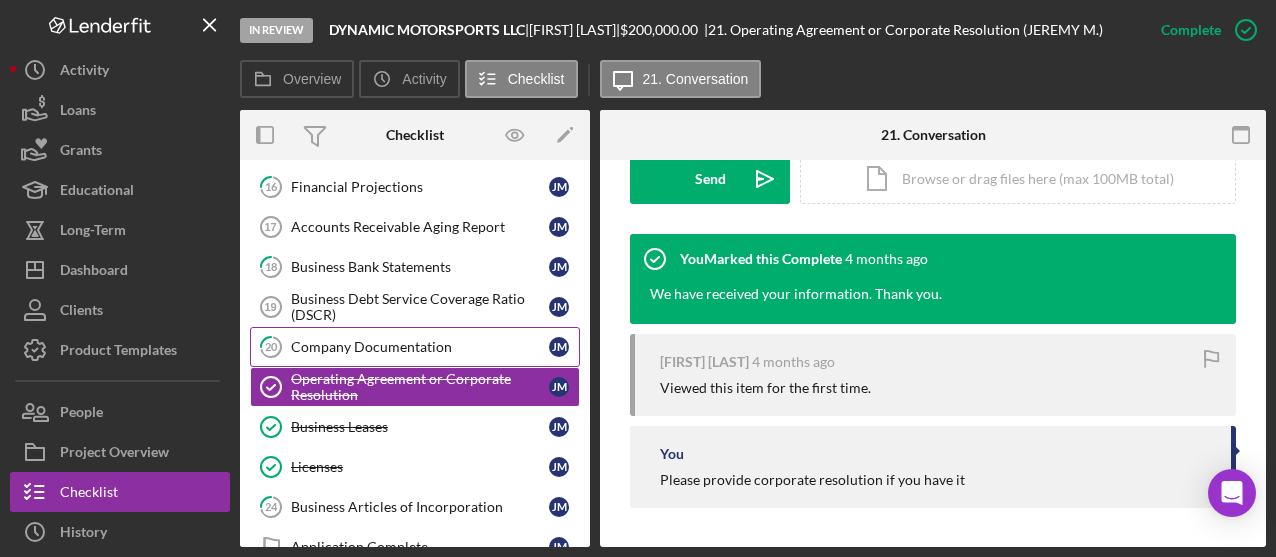 click on "Company Documentation" at bounding box center (420, 347) 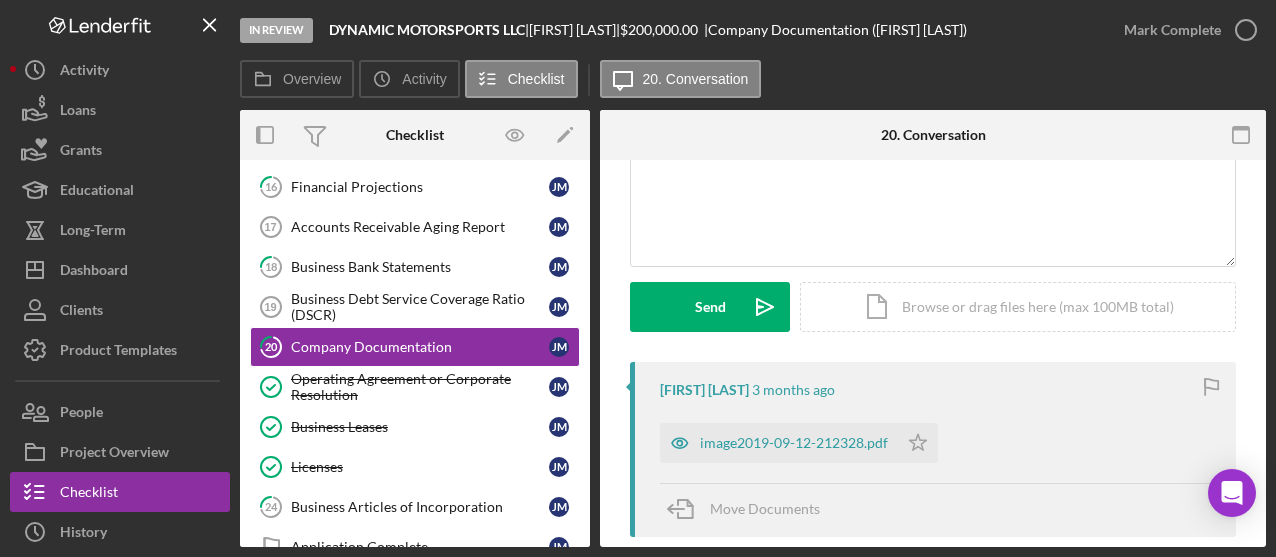 scroll, scrollTop: 300, scrollLeft: 0, axis: vertical 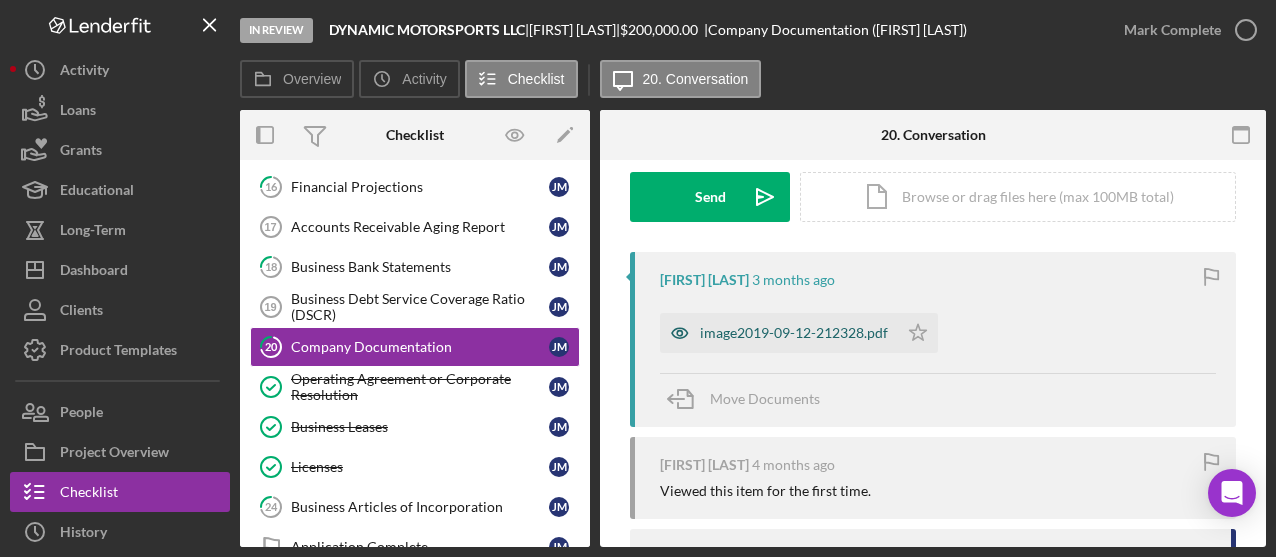 click on "image2019-09-12-212328.pdf" at bounding box center [794, 333] 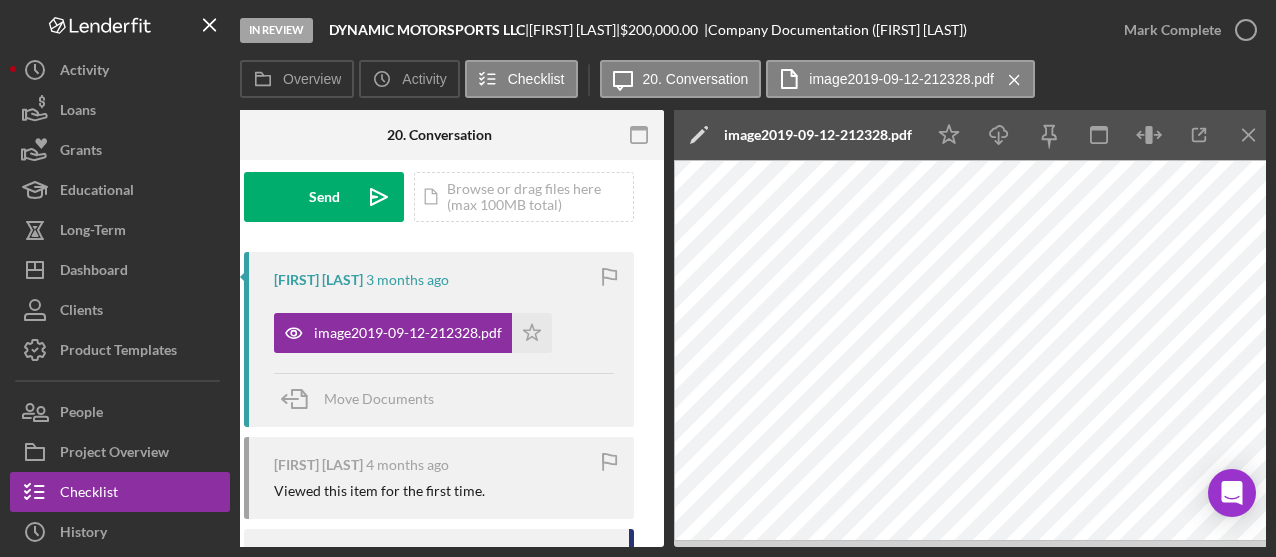 scroll, scrollTop: 0, scrollLeft: 394, axis: horizontal 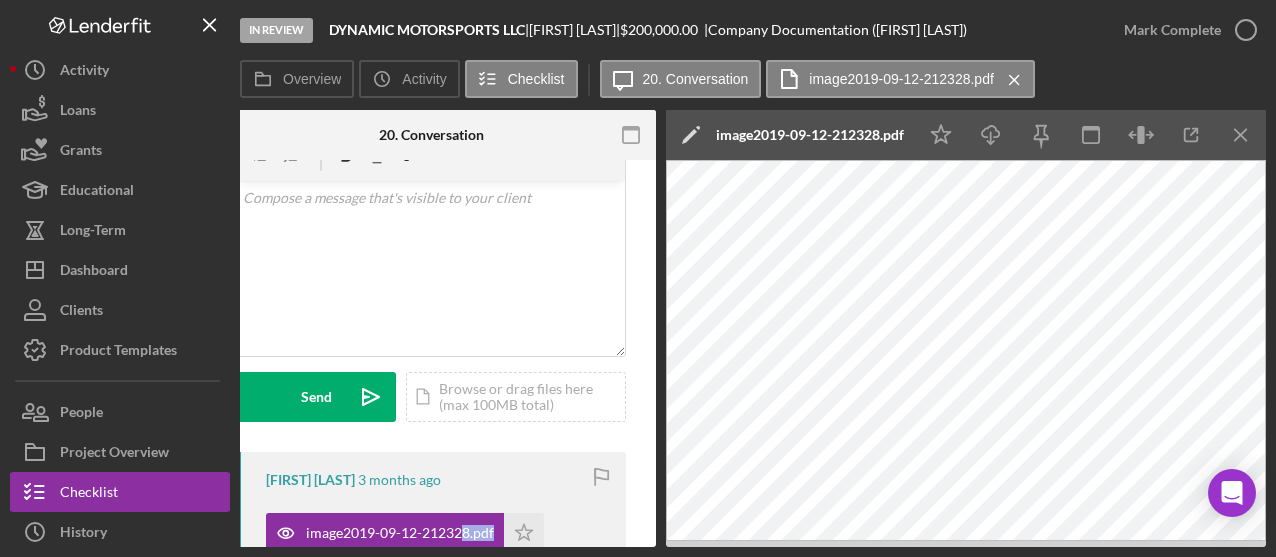 drag, startPoint x: 582, startPoint y: 539, endPoint x: 462, endPoint y: 549, distance: 120.41595 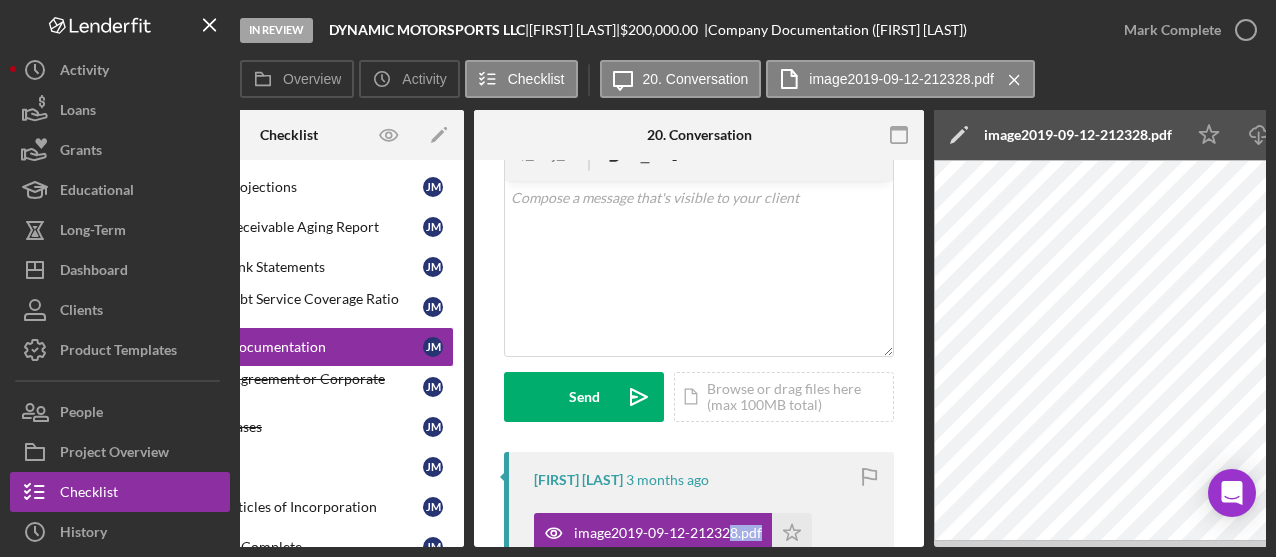 scroll, scrollTop: 0, scrollLeft: 0, axis: both 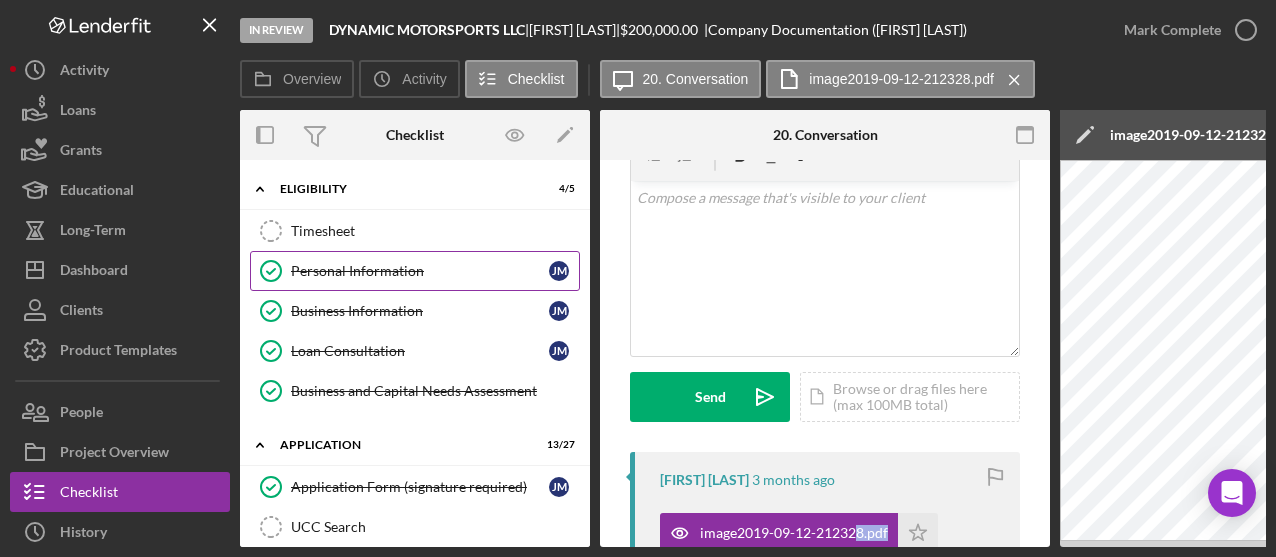click on "Personal Information Personal Information J M" at bounding box center (415, 271) 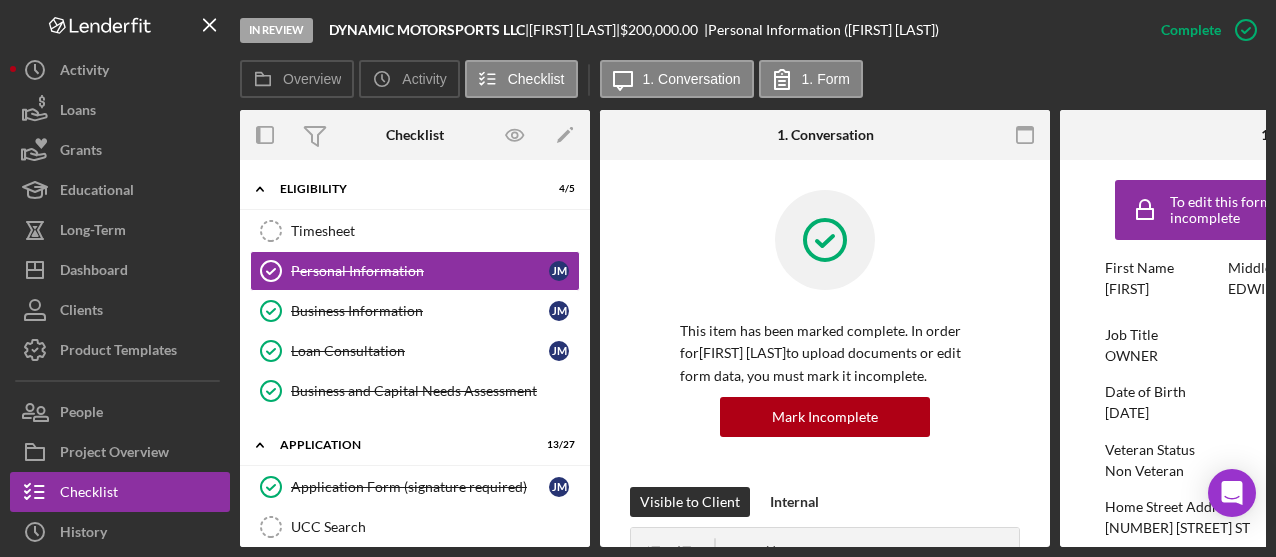 scroll, scrollTop: 200, scrollLeft: 0, axis: vertical 